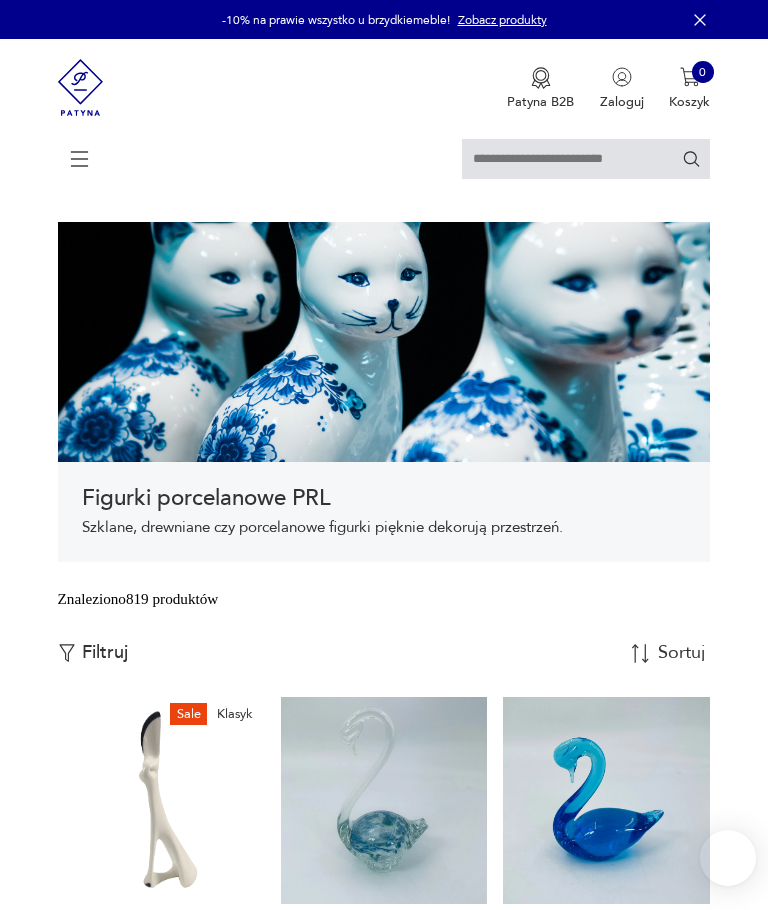 scroll, scrollTop: 345, scrollLeft: 0, axis: vertical 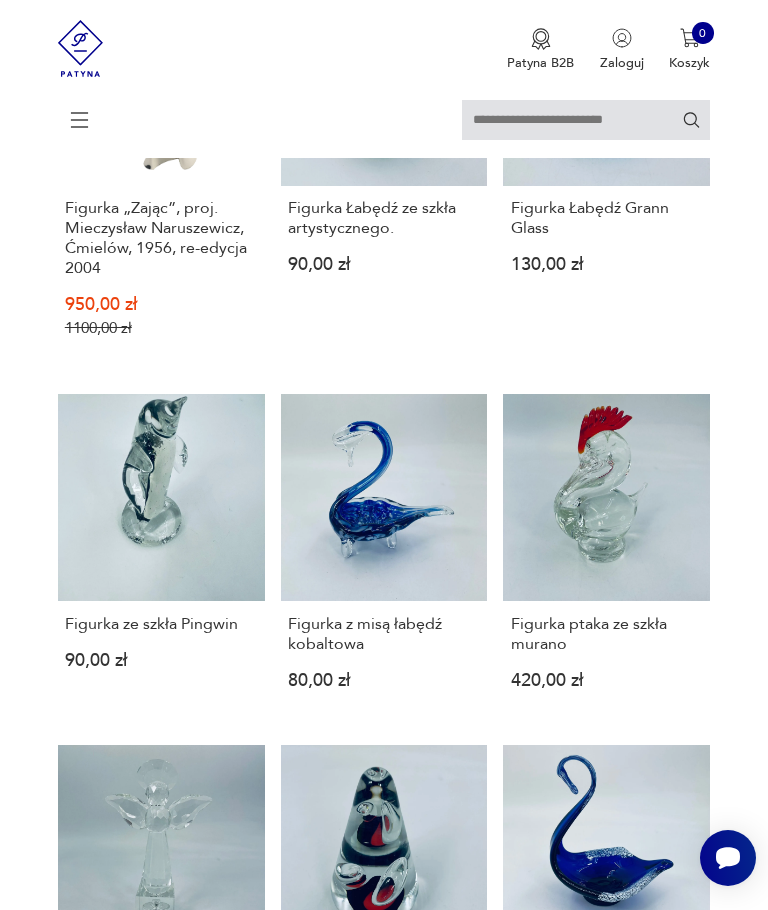 click on "Figurka z misą łabędź kobaltowa [PRICE]" at bounding box center [384, 660] 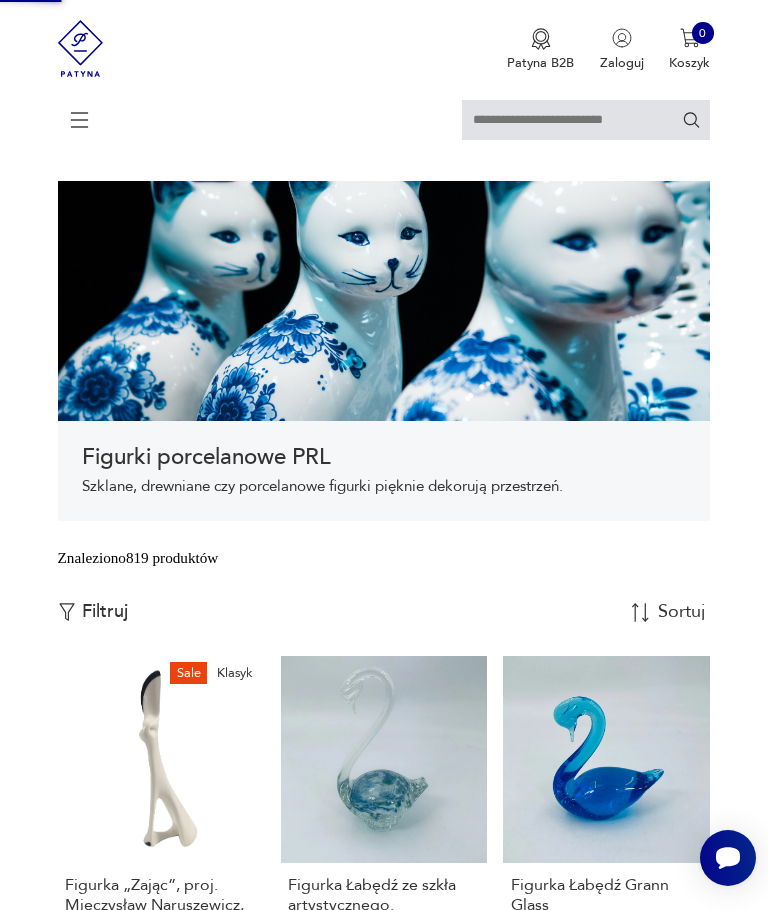 scroll, scrollTop: 0, scrollLeft: 0, axis: both 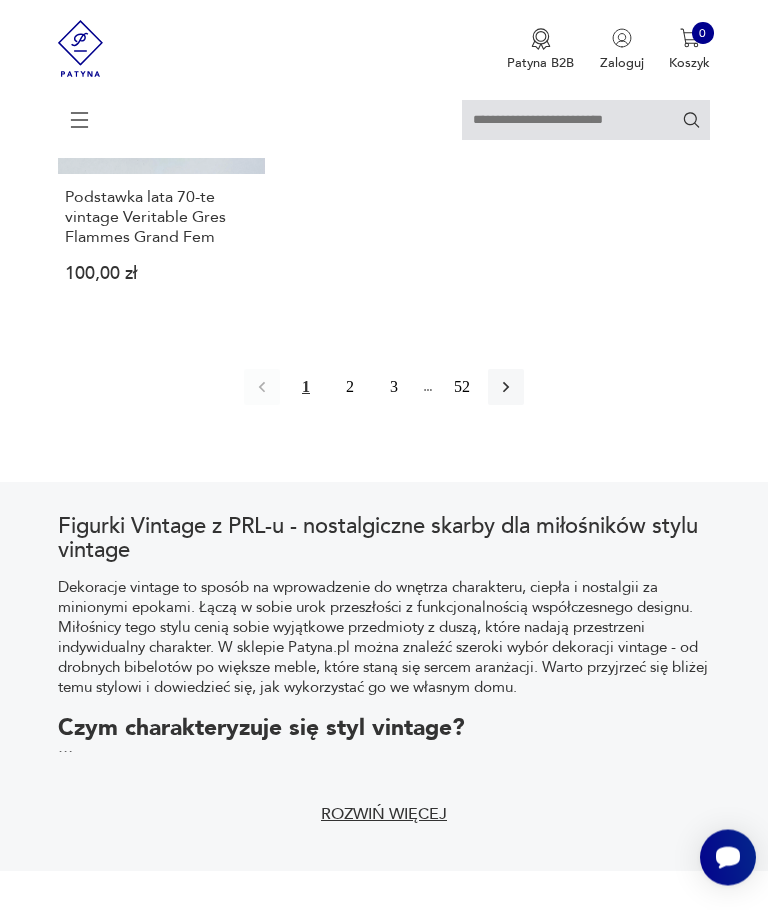 click on "2" at bounding box center [350, 388] 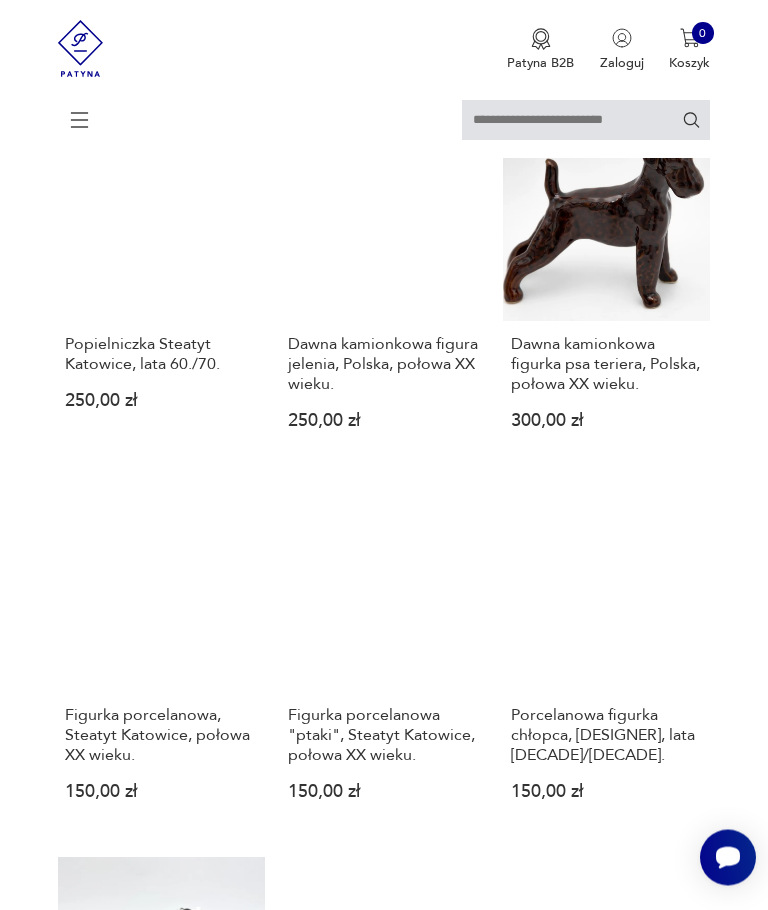 scroll, scrollTop: 1346, scrollLeft: 0, axis: vertical 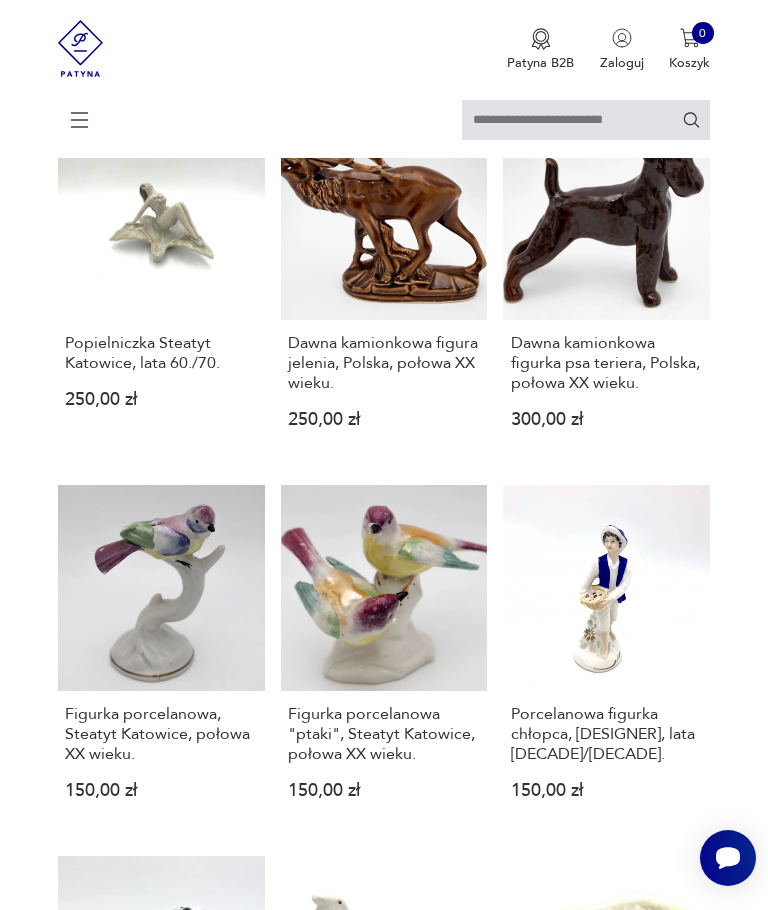 click on "150,00 zł" at bounding box center (607, 791) 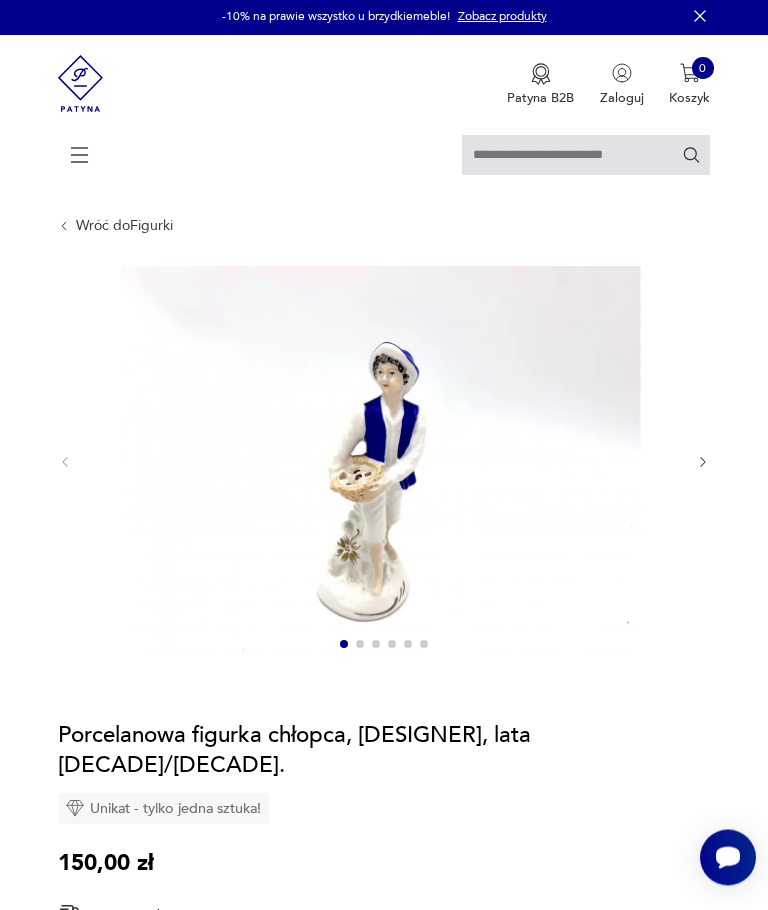 scroll, scrollTop: 0, scrollLeft: 0, axis: both 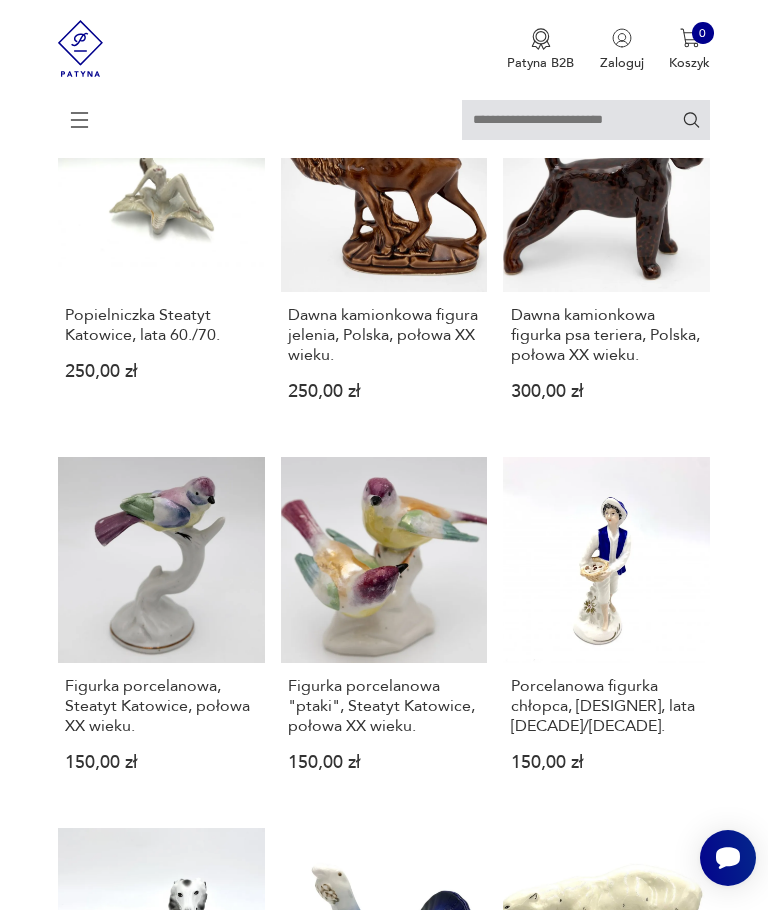 click on "Filtruj produkty Cena MIN MAX OK Promocja Datowanie OK Kraj pochodzenia Producent Projektant Stan przedmiotu Klasyk Kolor Tag Sygnatura Zdobienie brak inne malatura nadrun szkliwienie złocenie Tworzywo drewno glina inne kamionka metal porcelana porcelit steatyt szkło tworzywo sztuczne Co prezentuje inne postać scena rodzajowa zwierzę Wyczyść filtry Znaleziono  819   produktów Filtruj Sortuj według daty dodania Sortuj według daty dodania Figurka Myszki Miki ([DIMENSION] cm) z gliny lub porcelitu - stan idealny [PRICE] Figurka Sarenka, projekt [DESIGNER], lata [DECADE]. [PRICE] Figura Żeglarz na łódce, [BRAND], [COUNTRY], lata [DECADE] [PRICE] Porcelitowa figurka gęsiarki, ręcznie malowana, [COUNTRY], lata [DECADE] [PRICE] Ceramiczna dekoracja ścienna, proj. [DESIGNER], [BRAND], [COUNTRY], lata [DECADE]/[DECADE] [PRICE] Ceramiczna figurka kominkowa [BRAND] [BRAND] – [COUNTRY] – lata [DECADE] [PRICE] Popielniczka [BRAND] [CITY], lata [DECADE]/[DECADE] [PRICE] [PRICE] 1 2 3 52" at bounding box center [384, 454] 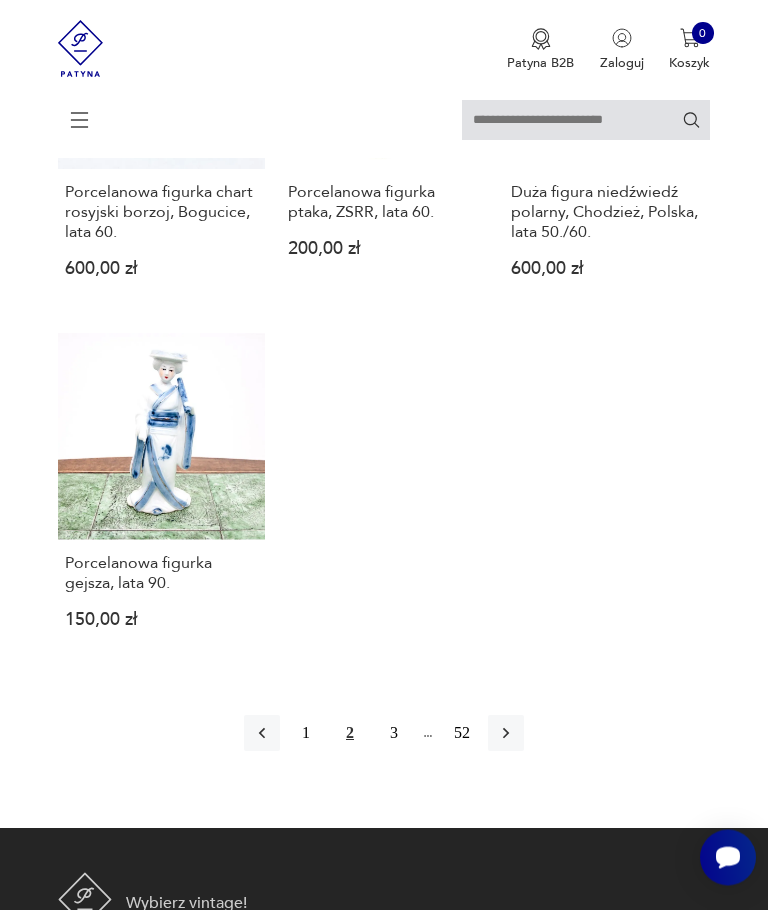scroll, scrollTop: 2242, scrollLeft: 0, axis: vertical 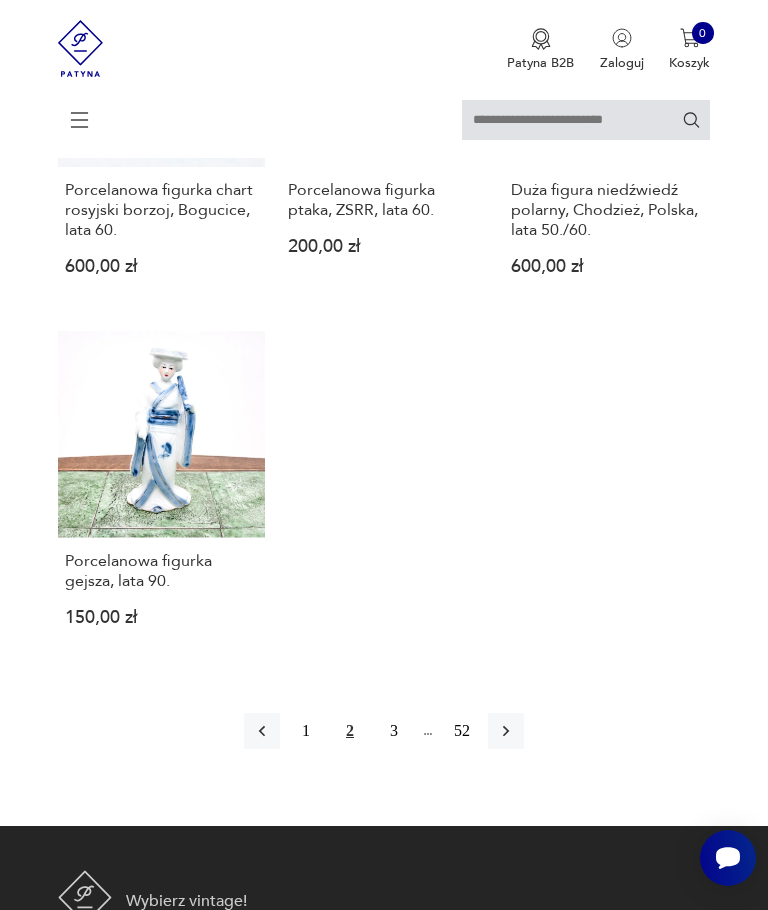 click on "3" at bounding box center (394, 731) 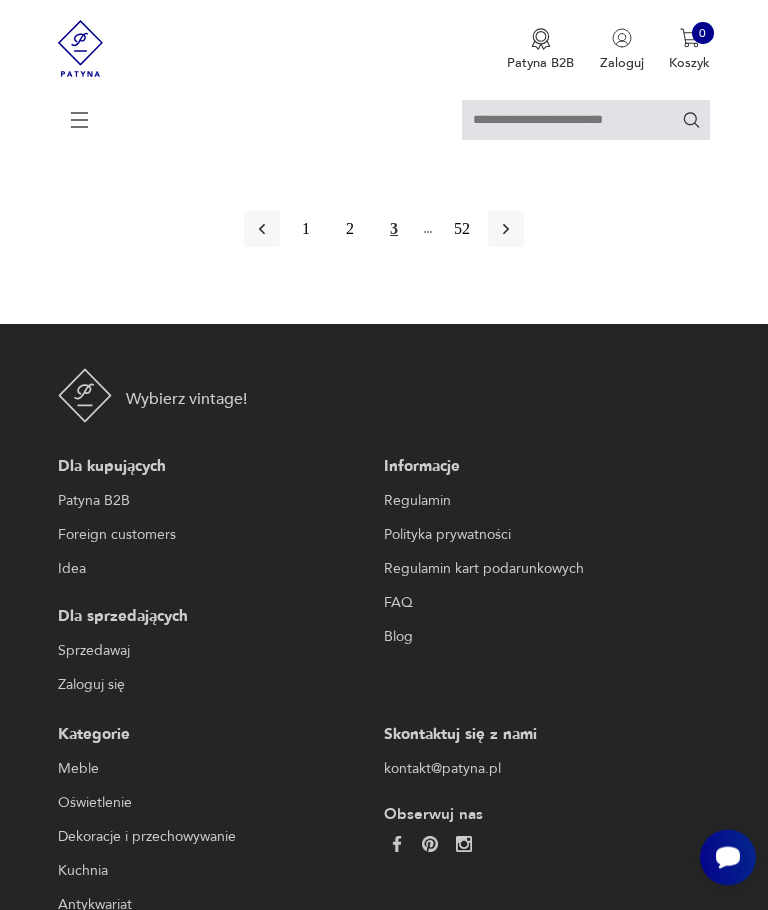 scroll, scrollTop: 2746, scrollLeft: 0, axis: vertical 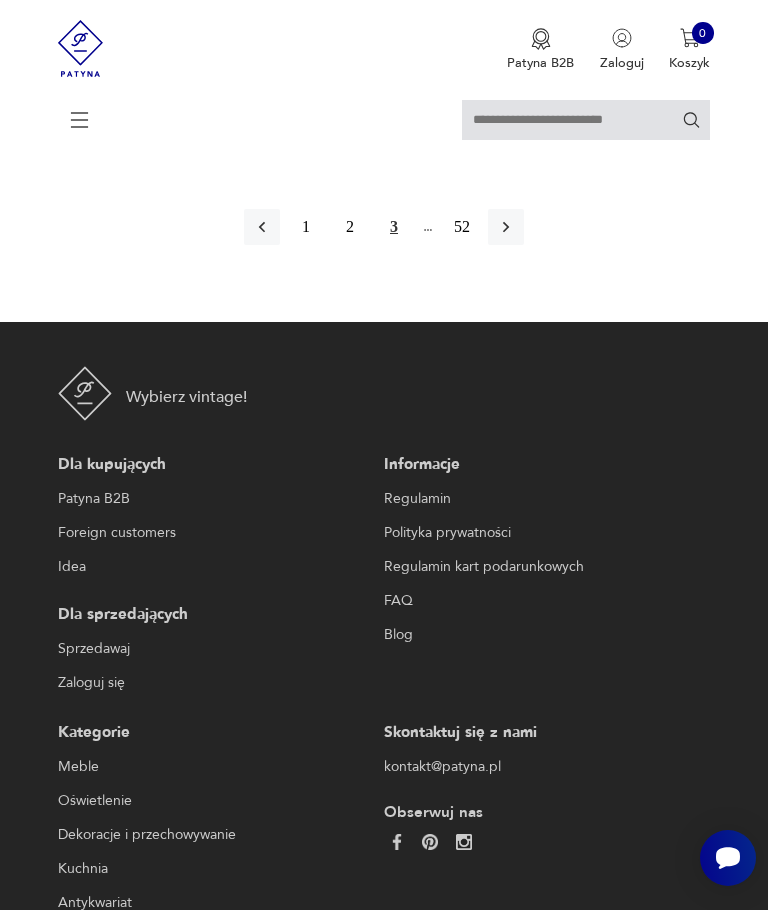 click at bounding box center [506, 227] 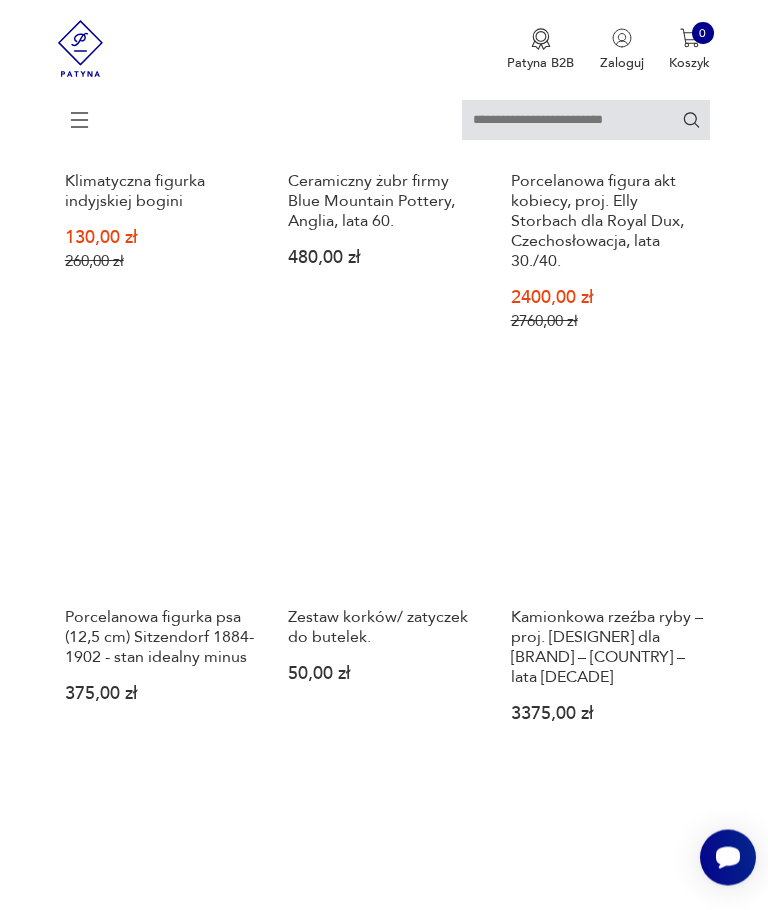 scroll, scrollTop: 746, scrollLeft: 0, axis: vertical 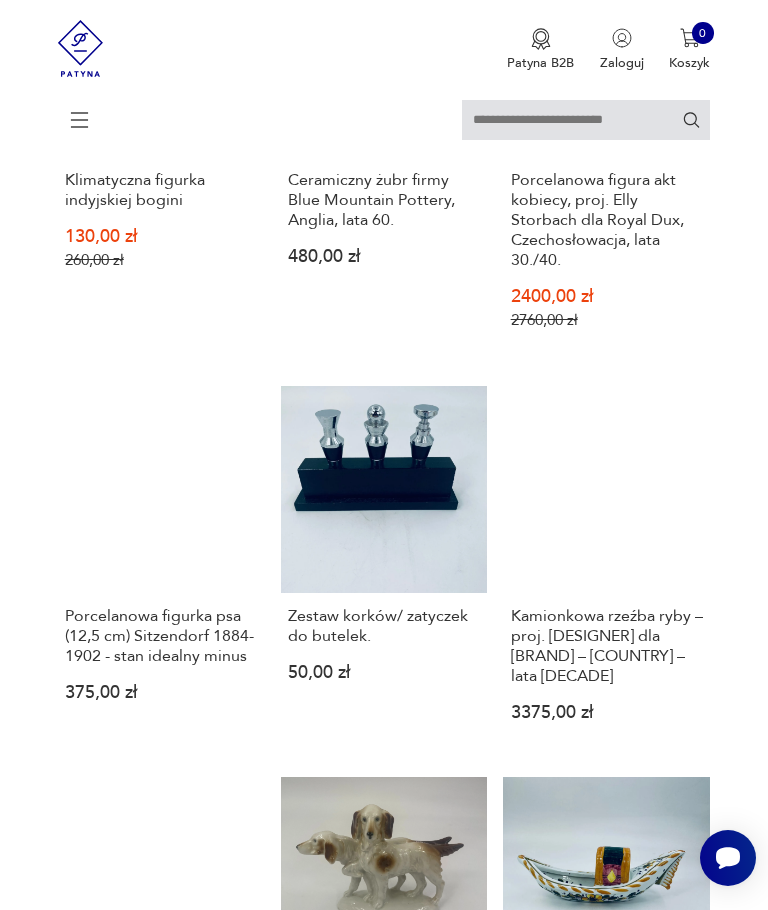 click on "Filtruj produkty Cena MIN MAX OK Promocja Datowanie OK Kraj pochodzenia Producent Projektant Stan przedmiotu Klasyk Kolor Tag Sygnatura Zdobienie brak inne malatura nadrun szkliwienie złocenie Tworzywo drewno glina inne kamionka metal porcelana porcelit steatyt szkło tworzywo sztuczne Co prezentuje inne postać scena rodzajowa zwierzę Wyczyść filtry Znaleziono  819   produktów Filtruj Sortuj według daty dodania Sortuj według daty dodania Sale Klimatyczna figurka indyjskiej bogini [PRICE] [PRICE] Ceramiczny żubr firmy [BRAND], [COUNTRY], lata [DECADE] [PRICE] Sale Porcelanowa figura akt kobiecy, proj. [DESIGNER] dla [BRAND], [COUNTRY], lata [DECADE] [PRICE] [PRICE] Porcelanowa figurka psa ([DIMENSION] cm) [BRAND] [YEAR] - stan idealny minus [PRICE] Zestaw korków/ zatyczek do butelek. [PRICE] Kamionkowa rzeźba ryby – proj. [DESIGNER] dla [BRAND] – [COUNTRY] – lata [DECADE] [PRICE] Porcelanowa rzeźba żubra – [COUNTRY] – lata [DECADE] [PRICE]" at bounding box center [384, 1094] 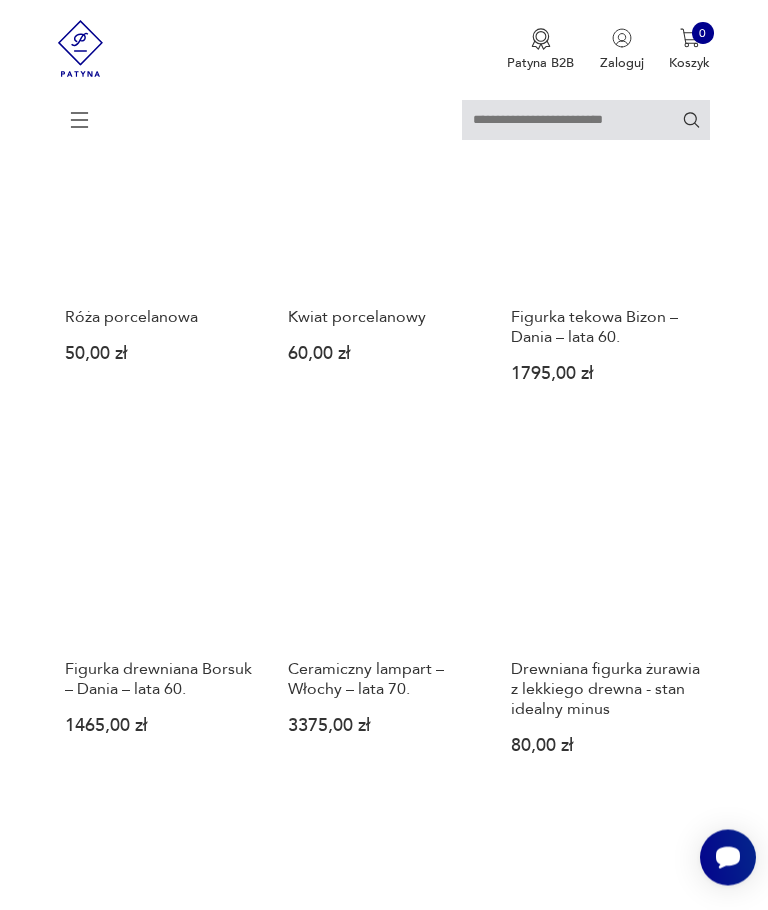 scroll, scrollTop: 1788, scrollLeft: 0, axis: vertical 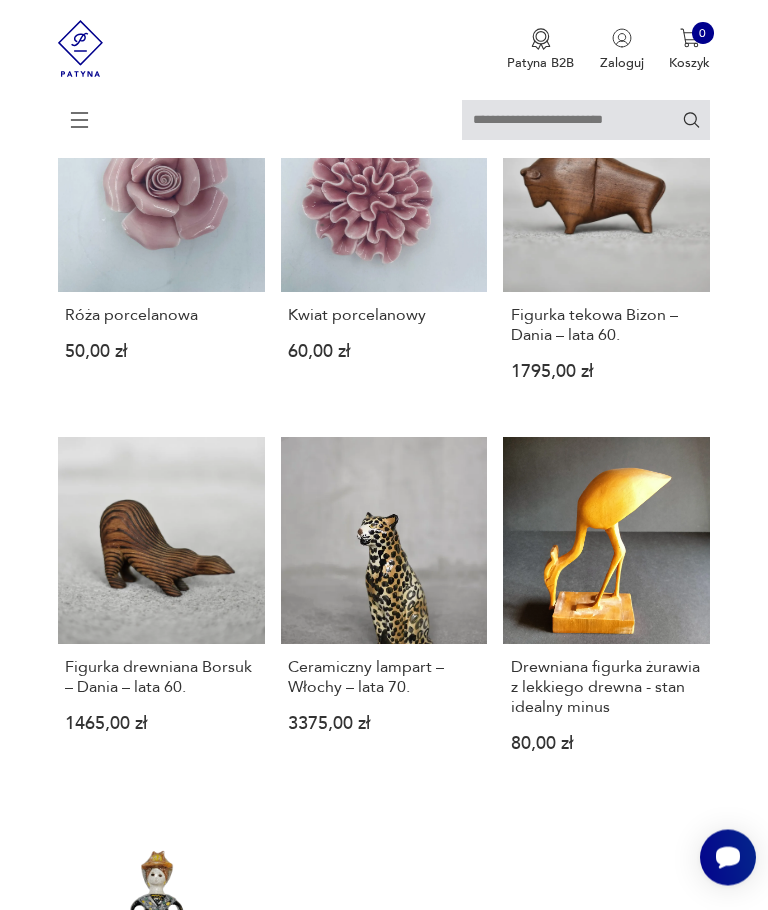 click on "Filtruj produkty Cena MIN MAX OK Promocja Datowanie OK Kraj pochodzenia Producent Projektant Stan przedmiotu Klasyk Kolor Tag Sygnatura Zdobienie brak inne malatura nadrun szkliwienie złocenie Tworzywo drewno glina inne kamionka metal porcelana porcelit steatyt szkło tworzywo sztuczne Co prezentuje inne postać scena rodzajowa zwierzę Wyczyść filtry Znaleziono  819   produktów Filtruj Sortuj według daty dodania Sortuj według daty dodania Sale Klimatyczna figurka indyjskiej bogini [PRICE] [PRICE] Ceramiczny żubr firmy [BRAND], [COUNTRY], lata [DECADE] [PRICE] Sale Porcelanowa figura akt kobiecy, proj. [DESIGNER] dla [BRAND], [COUNTRY], lata [DECADE] [PRICE] [PRICE] Porcelanowa figurka psa ([DIMENSION] cm) [BRAND] [YEAR] - stan idealny minus [PRICE] Zestaw korków/ zatyczek do butelek. [PRICE] Kamionkowa rzeźba ryby – proj. [DESIGNER] dla [BRAND] – [COUNTRY] – lata [DECADE] [PRICE] Porcelanowa rzeźba żubra – [COUNTRY] – lata [DECADE] [PRICE]" at bounding box center (384, 52) 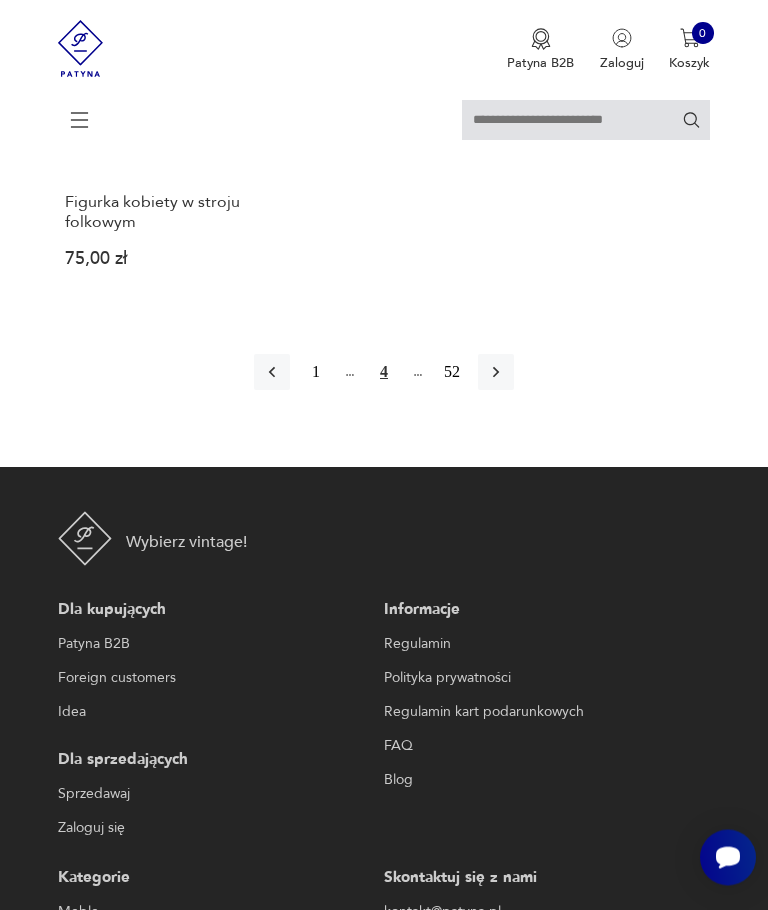 scroll, scrollTop: 2626, scrollLeft: 0, axis: vertical 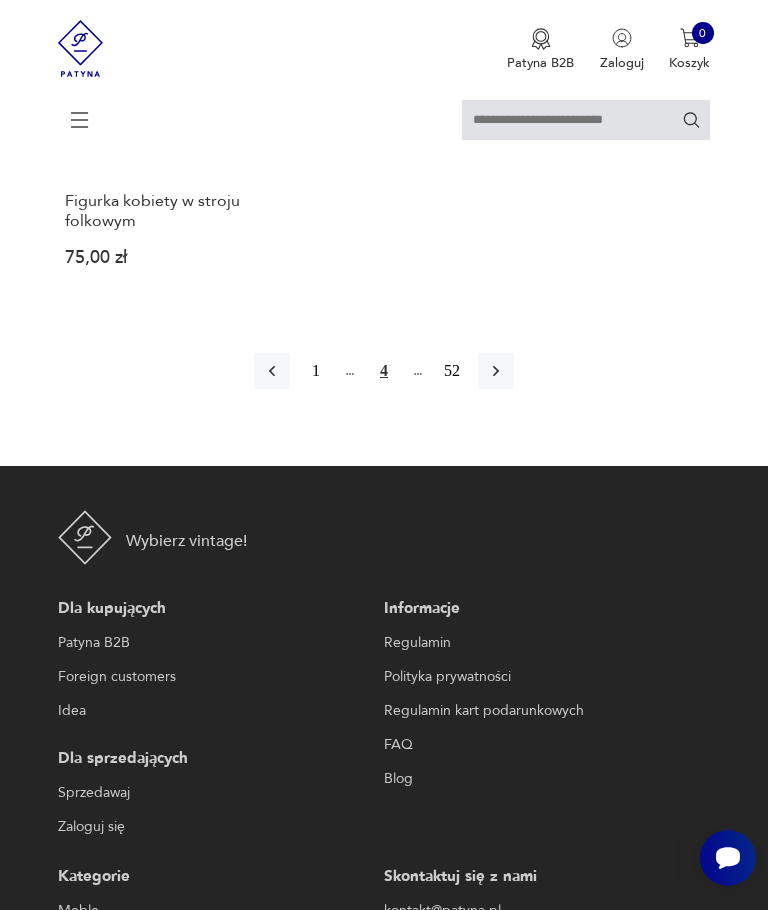 click at bounding box center (496, 371) 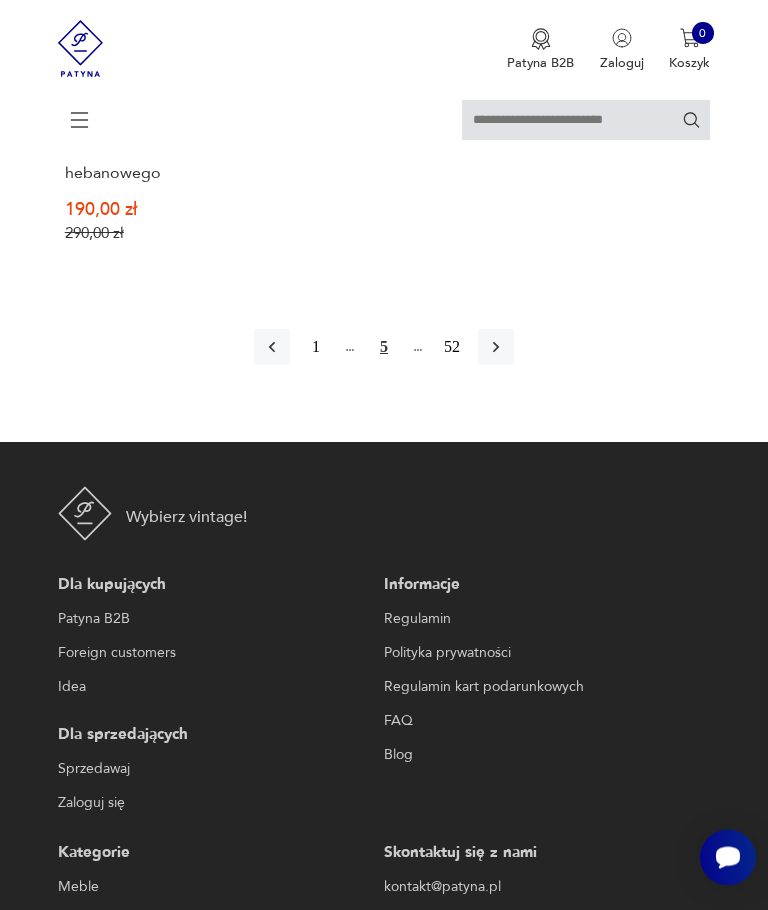 scroll, scrollTop: 2655, scrollLeft: 0, axis: vertical 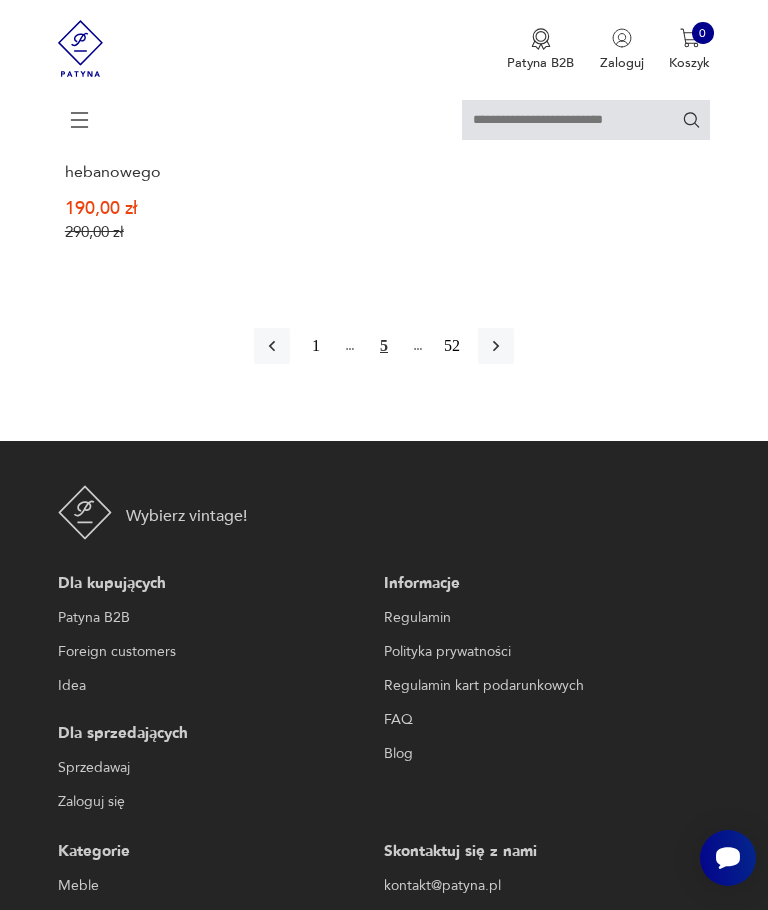 click at bounding box center (496, 346) 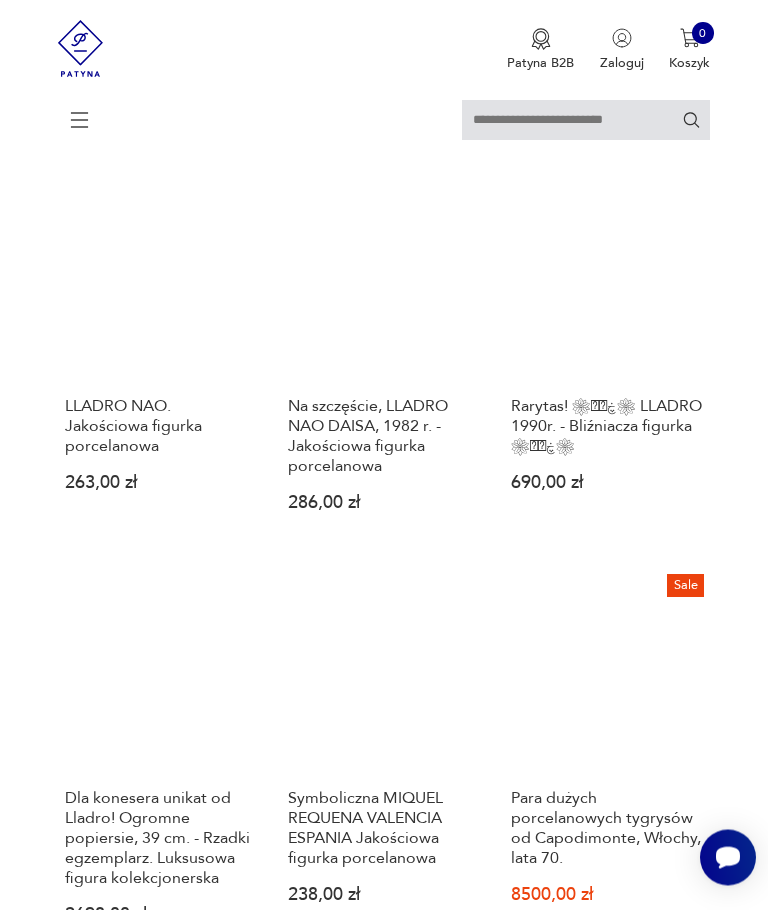 scroll, scrollTop: 1634, scrollLeft: 0, axis: vertical 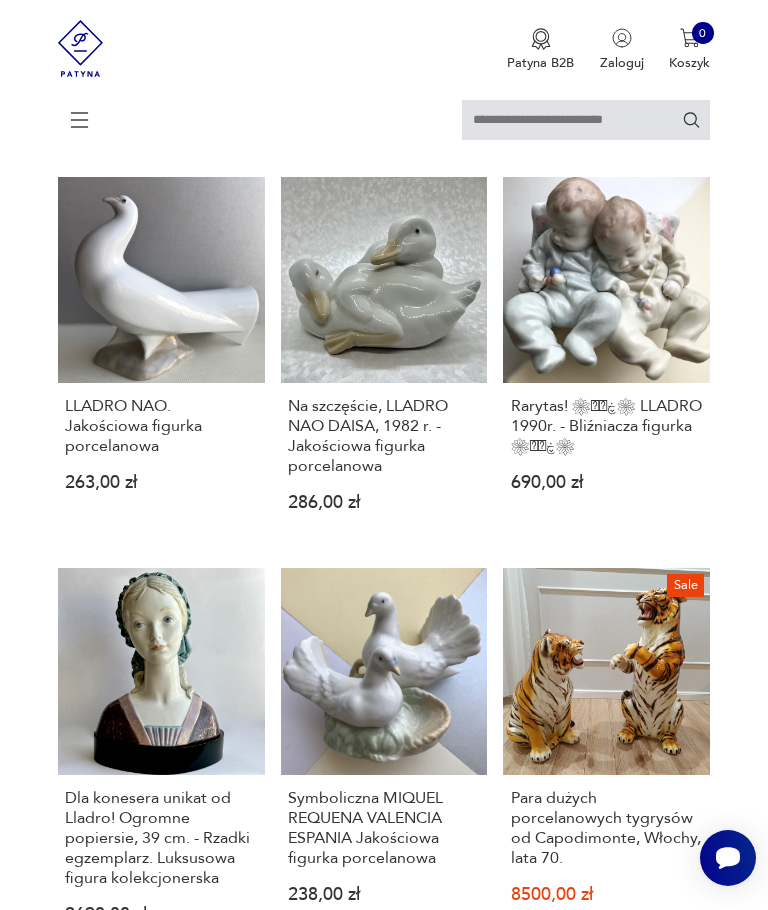 click on "Rarytas!  ❀ڿڰۣ❀ [BRAND] [YEAR]r. - Bliźniacza  figurka ❀ڿڰۣ❀ [PRICE]" at bounding box center (606, 360) 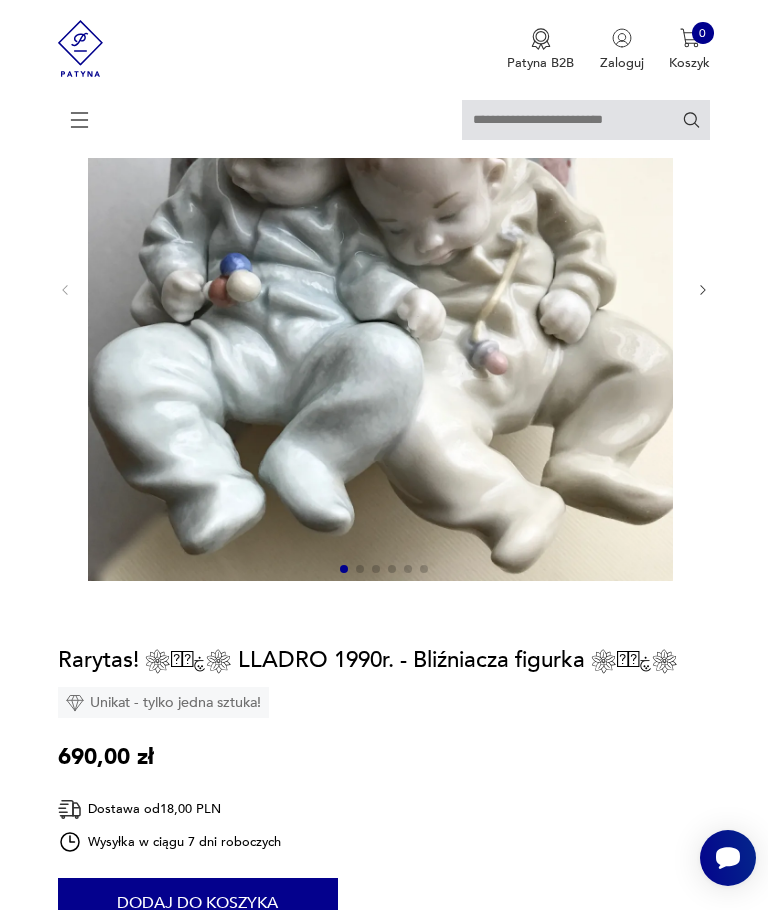 scroll, scrollTop: 0, scrollLeft: 0, axis: both 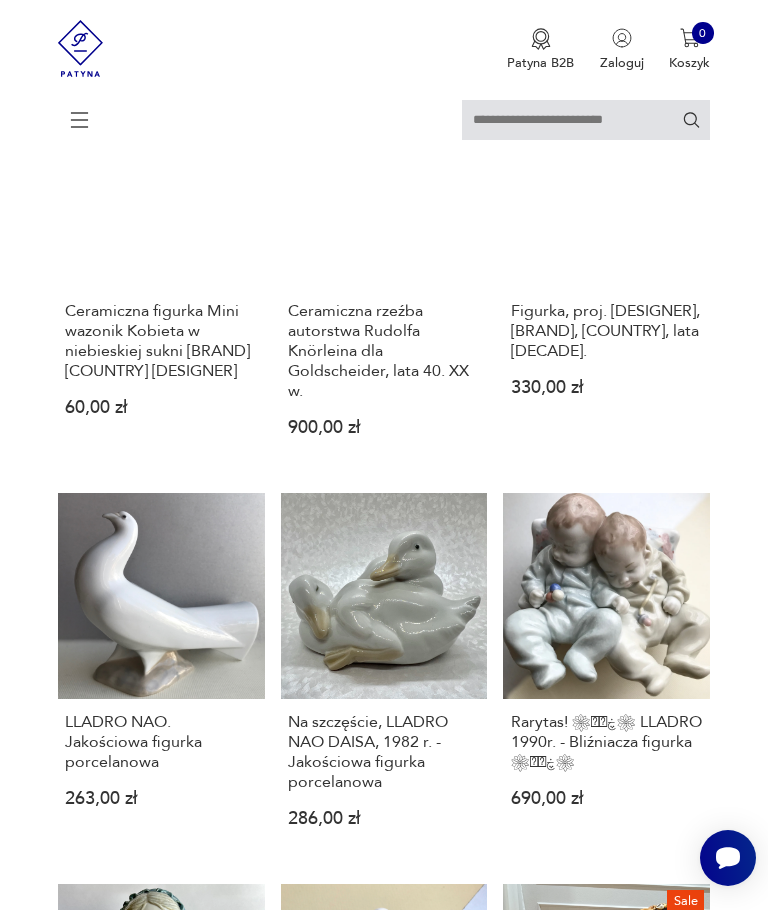 click on "Filtruj produkty Cena MIN MAX OK Promocja Datowanie OK Kraj pochodzenia Producent Projektant Stan przedmiotu Klasyk Kolor Tag Sygnatura Zdobienie brak inne malatura nadrun szkliwienie złocenie Tworzywo drewno glina inne kamionka metal porcelana porcelit steatyt szkło tworzywo sztuczne Co prezentuje inne postać scena rodzajowa zwierzę Wyczyść filtry Znaleziono  819   produktów Filtruj Sortuj według daty dodania Sortuj według daty dodania Szklana głowa [NAME],vintage, lata [DECADE] [PRICE] Figurka gęsi ze szkła Murano, [COUNTRY], lata [DECADE] [PRICE] Figurka łabędzia ze szkła Murano, [COUNTRY], lata [DECADE] [PRICE] Figurka bażanta ze szkła Murano, [COUNTRY], lata [DECADE] [PRICE] Figurka lwa [PRICE] Japońska rzeźba konia [PRICE] Ceramiczna figurka Mini wazonik Kobieta w niebieskiej sukni [BRAND] [COUNTRY] [DESIGNER] [PRICE] Ceramiczna rzeźba autorstwa [DESIGNER] dla [BRAND], lata [DECADE] [PRICE] [PRICE] [BRAND] [NAME]. Jakościowa figurka porcelanowa [PRICE]" at bounding box center (384, 532) 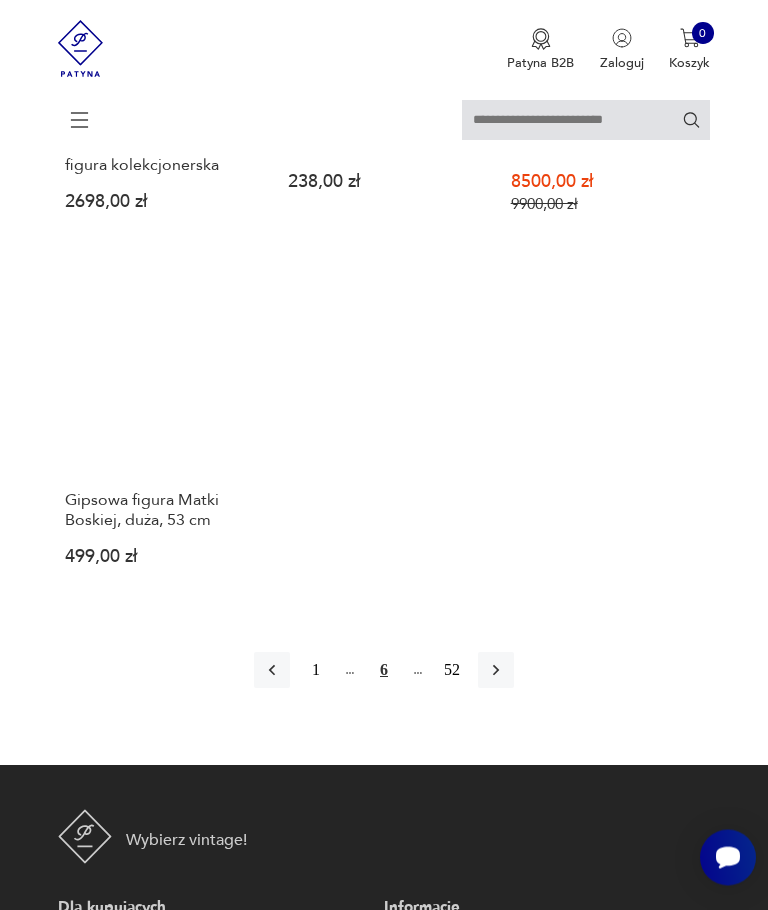 scroll, scrollTop: 2349, scrollLeft: 0, axis: vertical 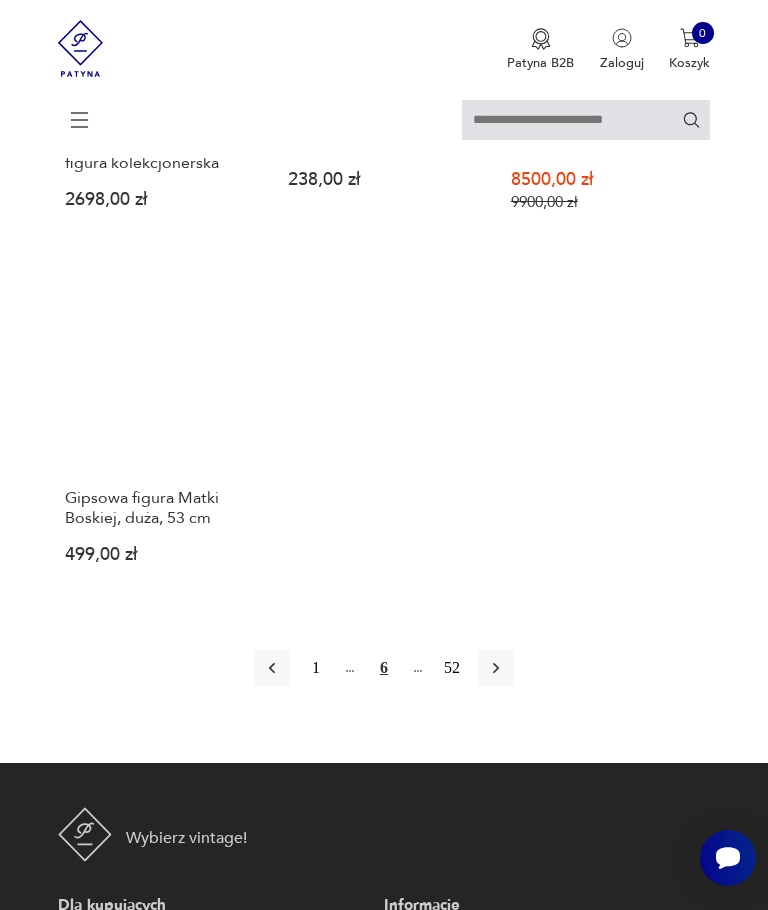 click at bounding box center (496, 668) 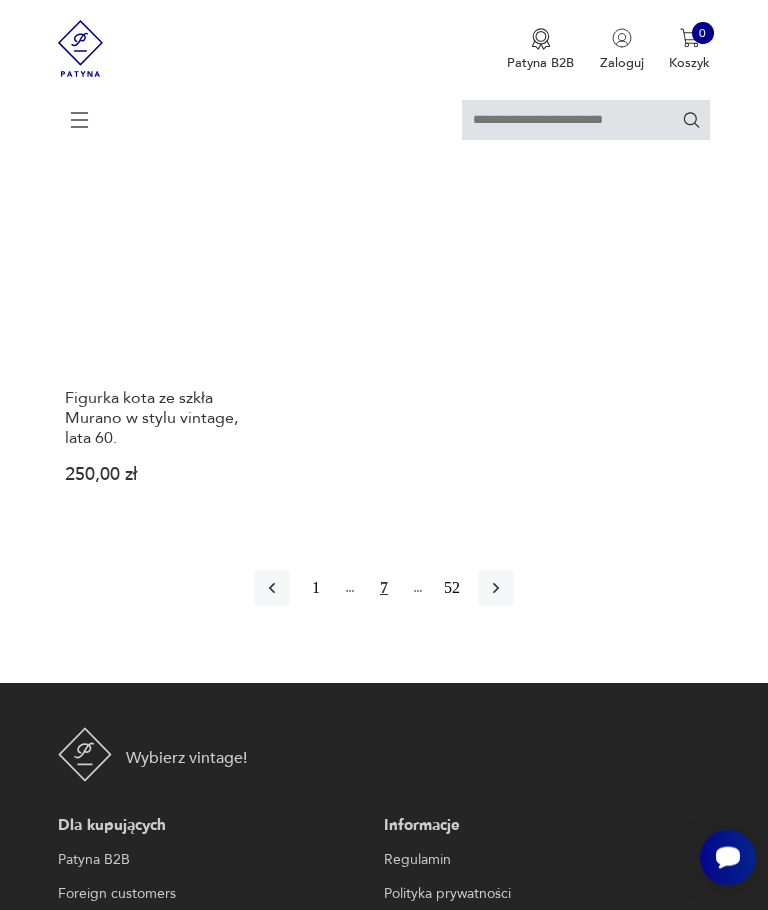 scroll, scrollTop: 2618, scrollLeft: 0, axis: vertical 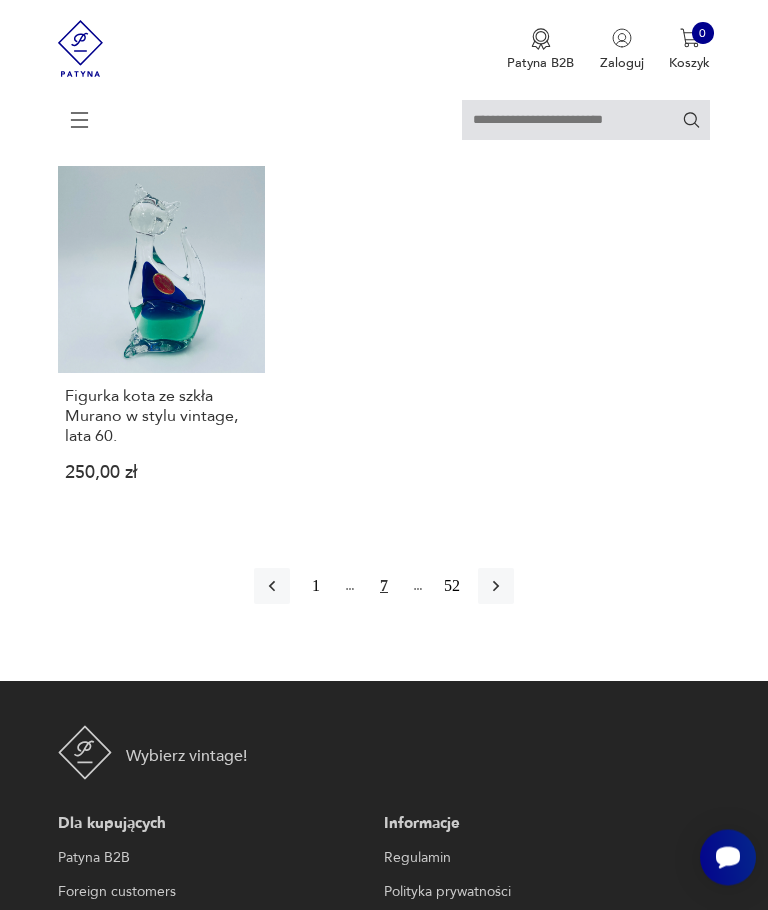 click on "1 7 52" at bounding box center (384, 587) 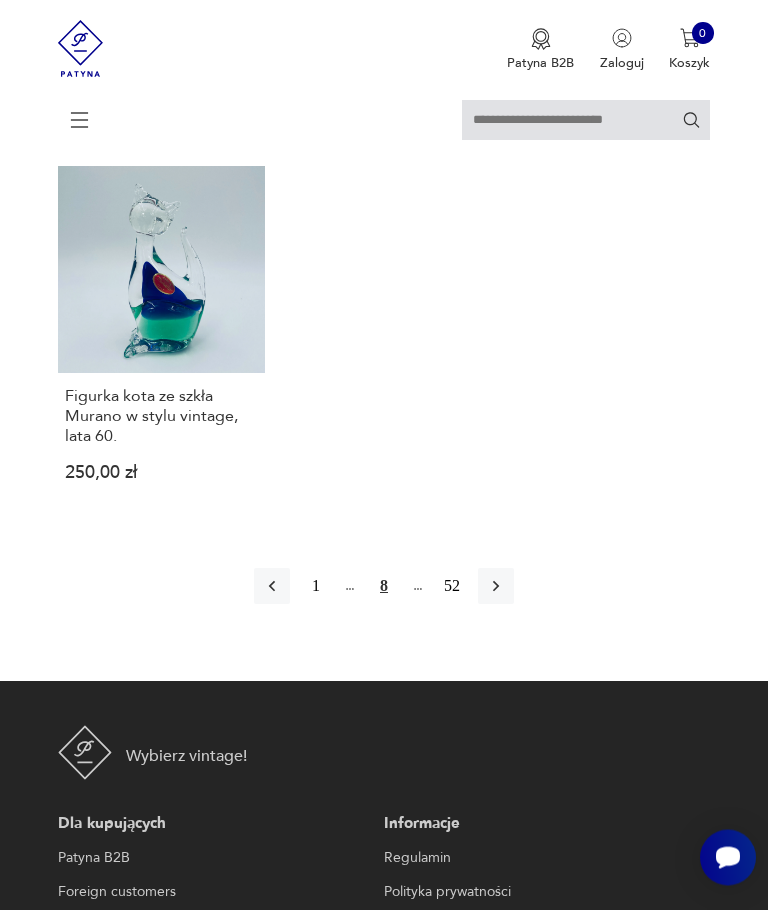 scroll, scrollTop: 2619, scrollLeft: 0, axis: vertical 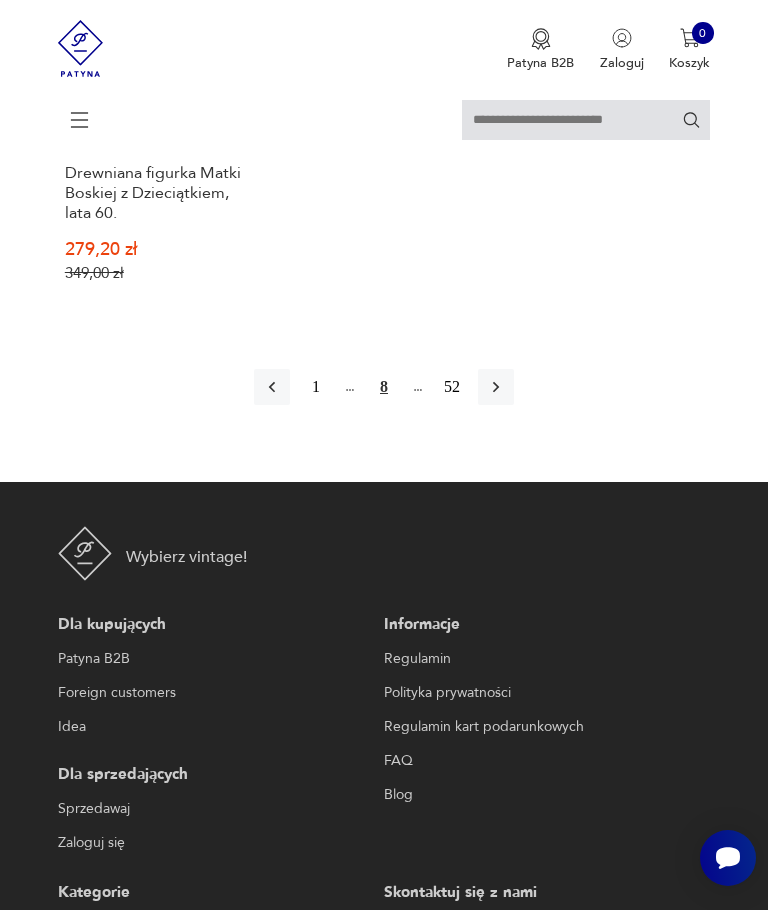click at bounding box center (496, 387) 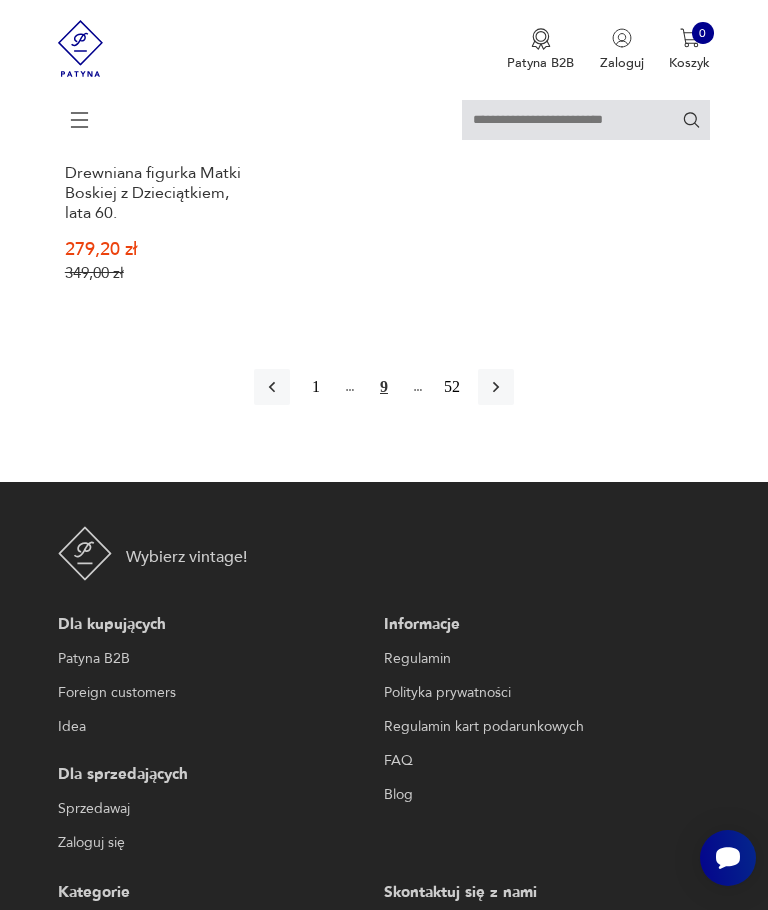 click at bounding box center [496, 387] 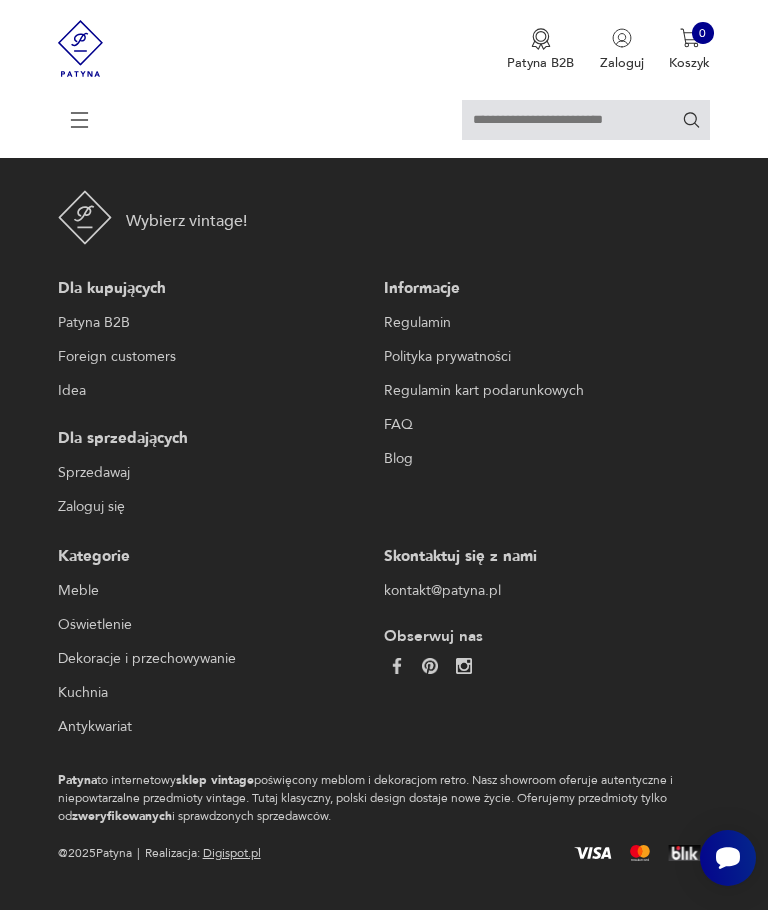 scroll, scrollTop: 343, scrollLeft: 0, axis: vertical 